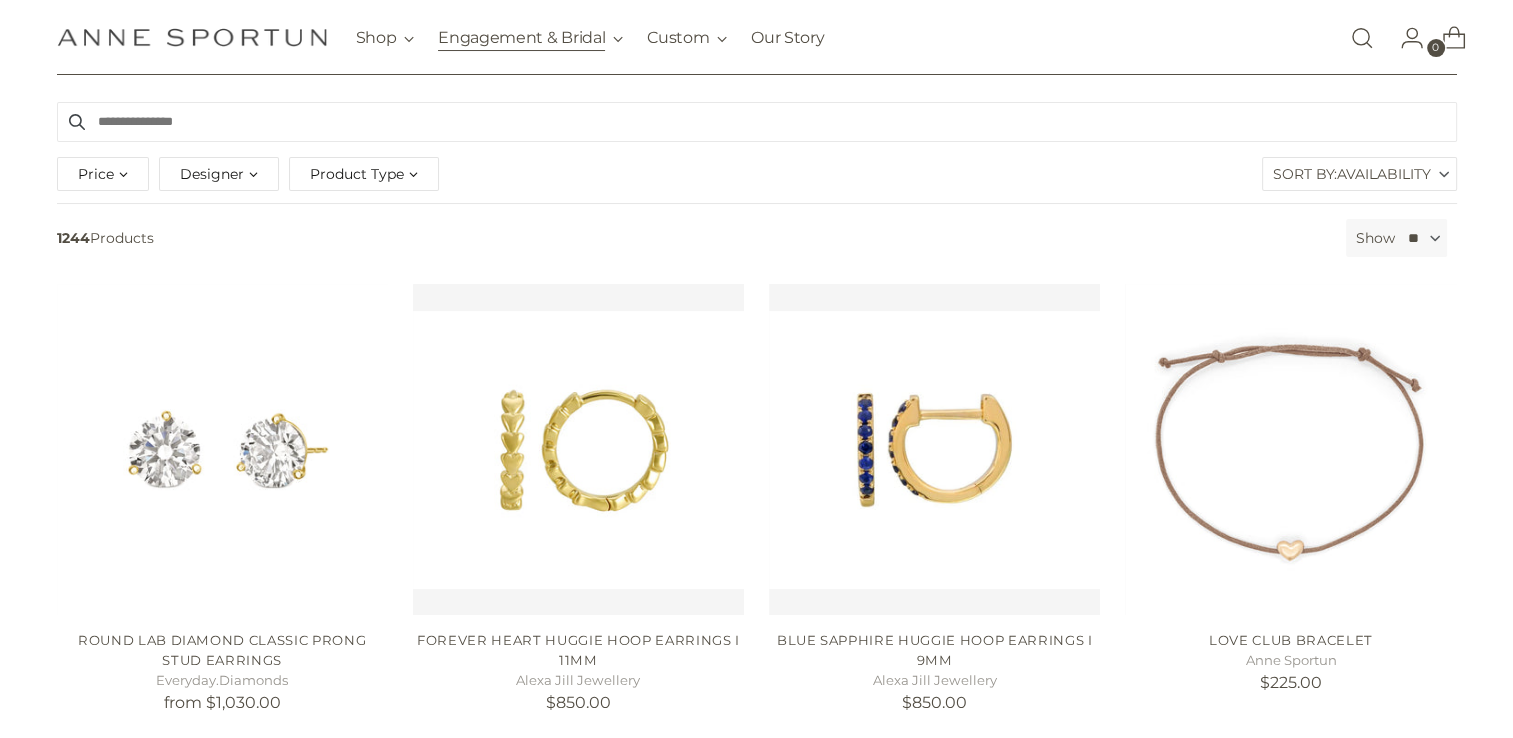 scroll, scrollTop: 200, scrollLeft: 0, axis: vertical 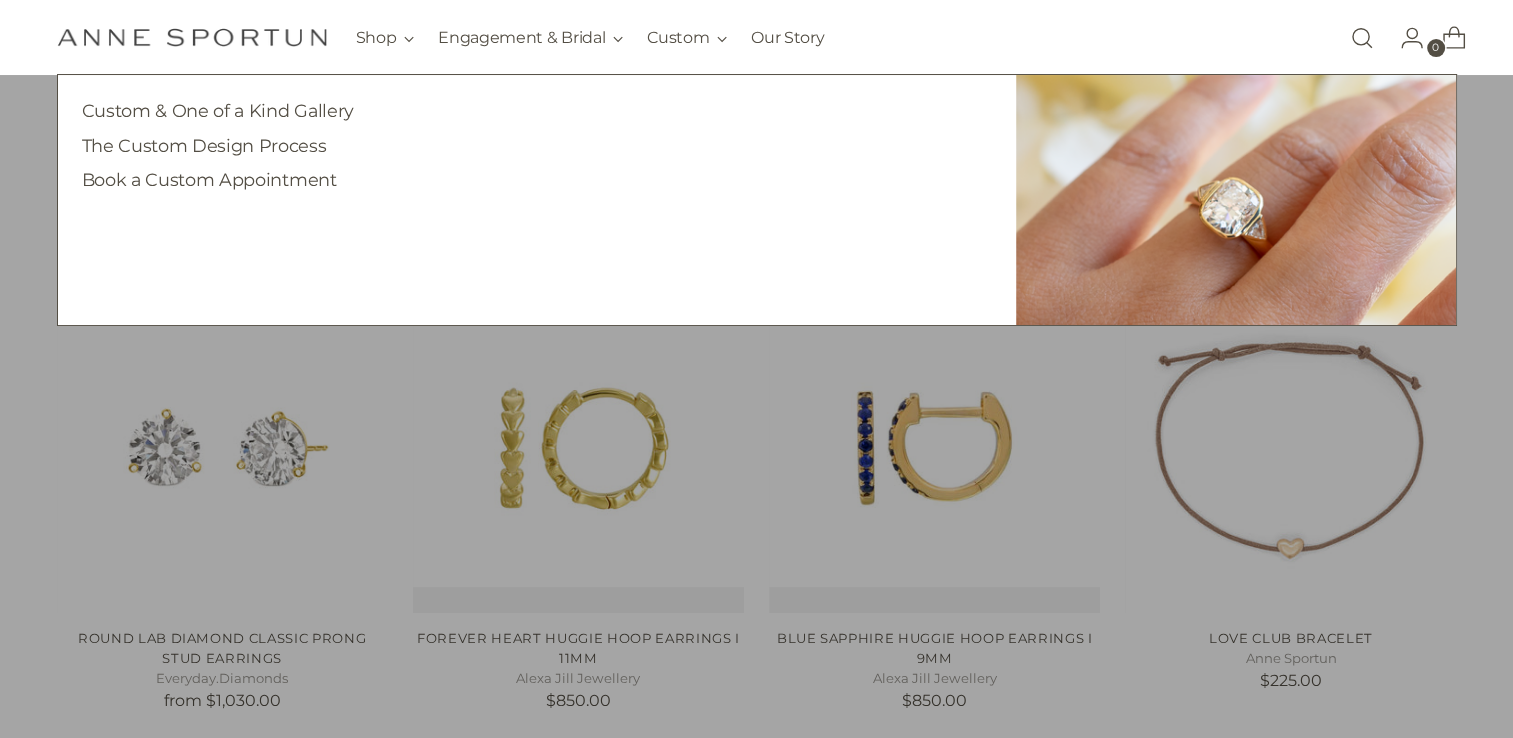 click at bounding box center (1236, 200) 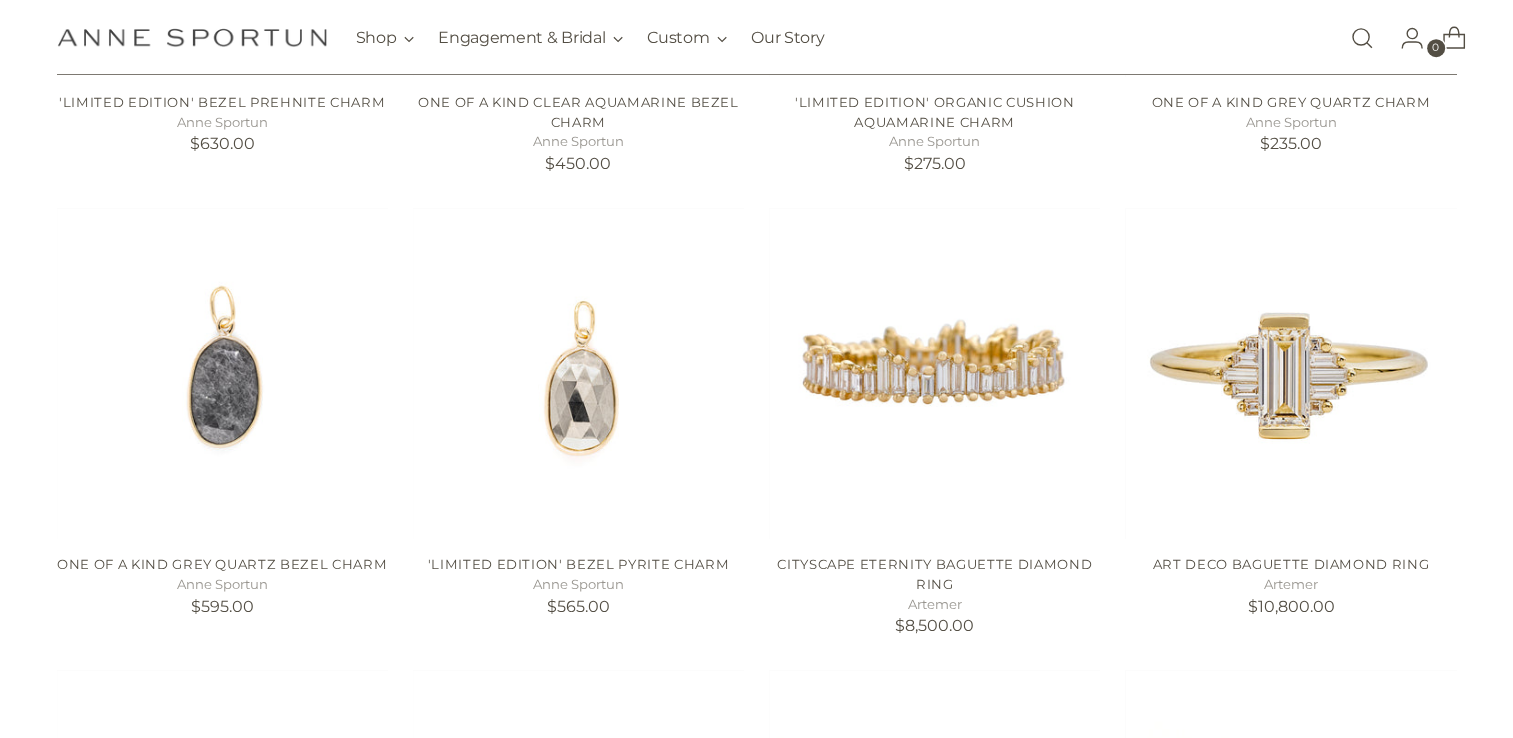 scroll, scrollTop: 1200, scrollLeft: 0, axis: vertical 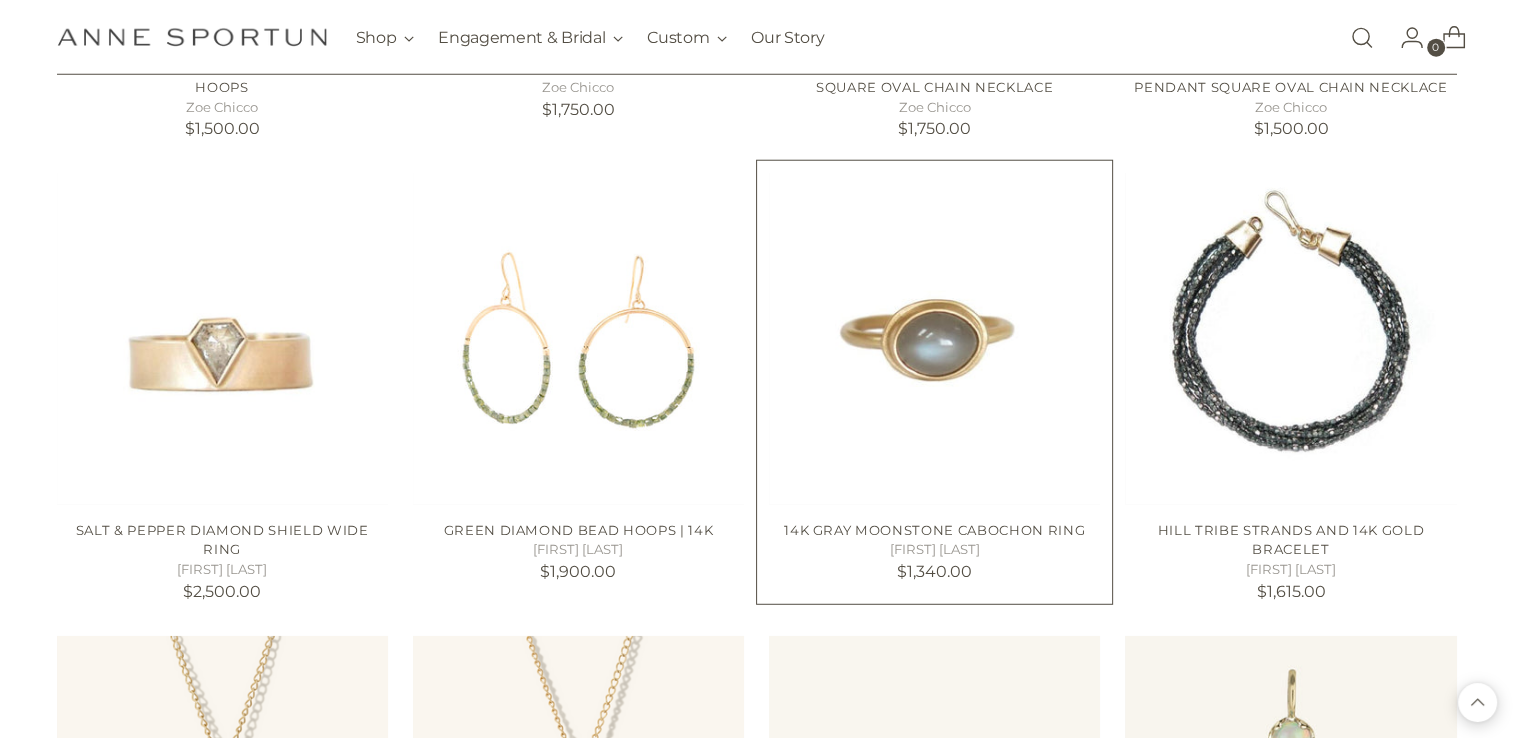click on "14k Gray Moonstone Cabochon Ring" at bounding box center [934, 530] 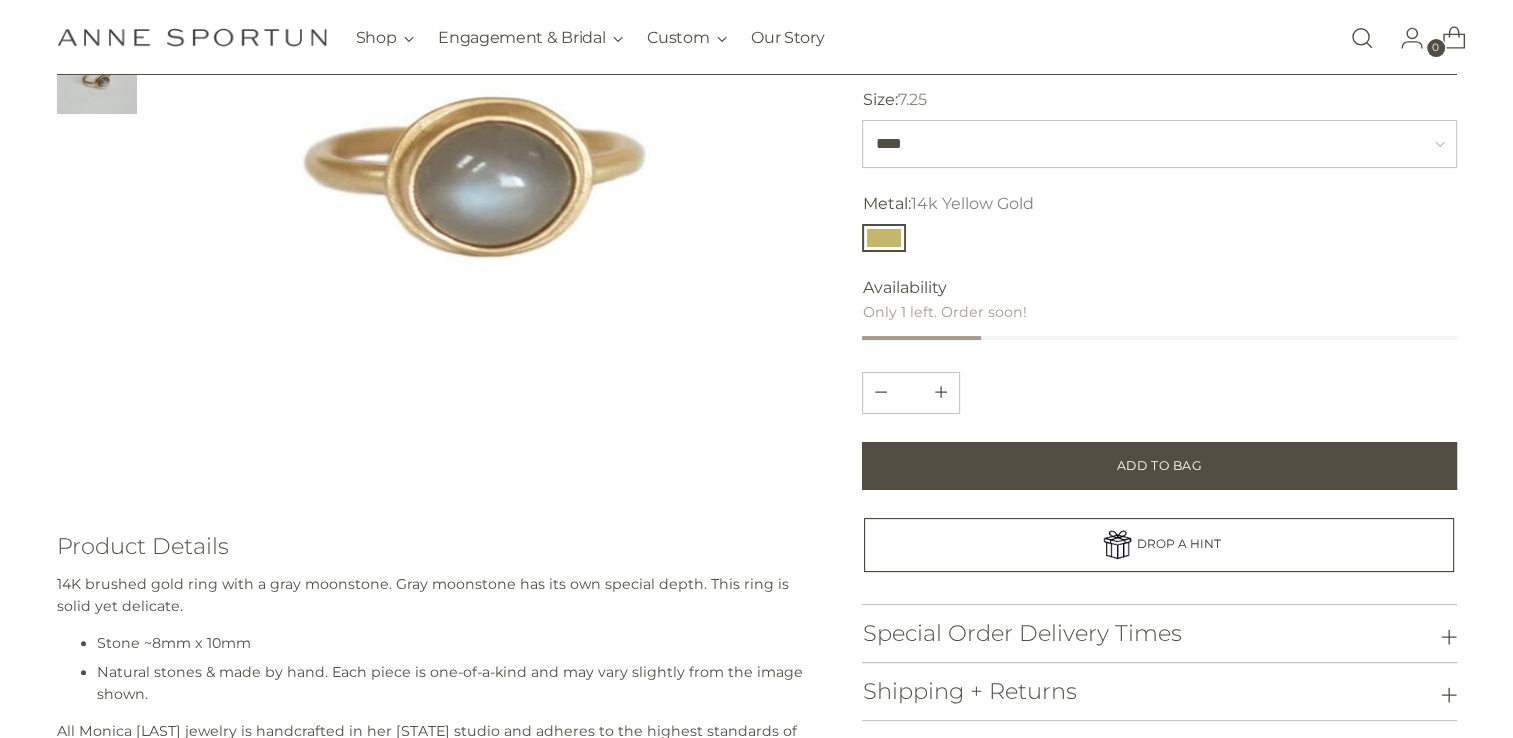scroll, scrollTop: 0, scrollLeft: 0, axis: both 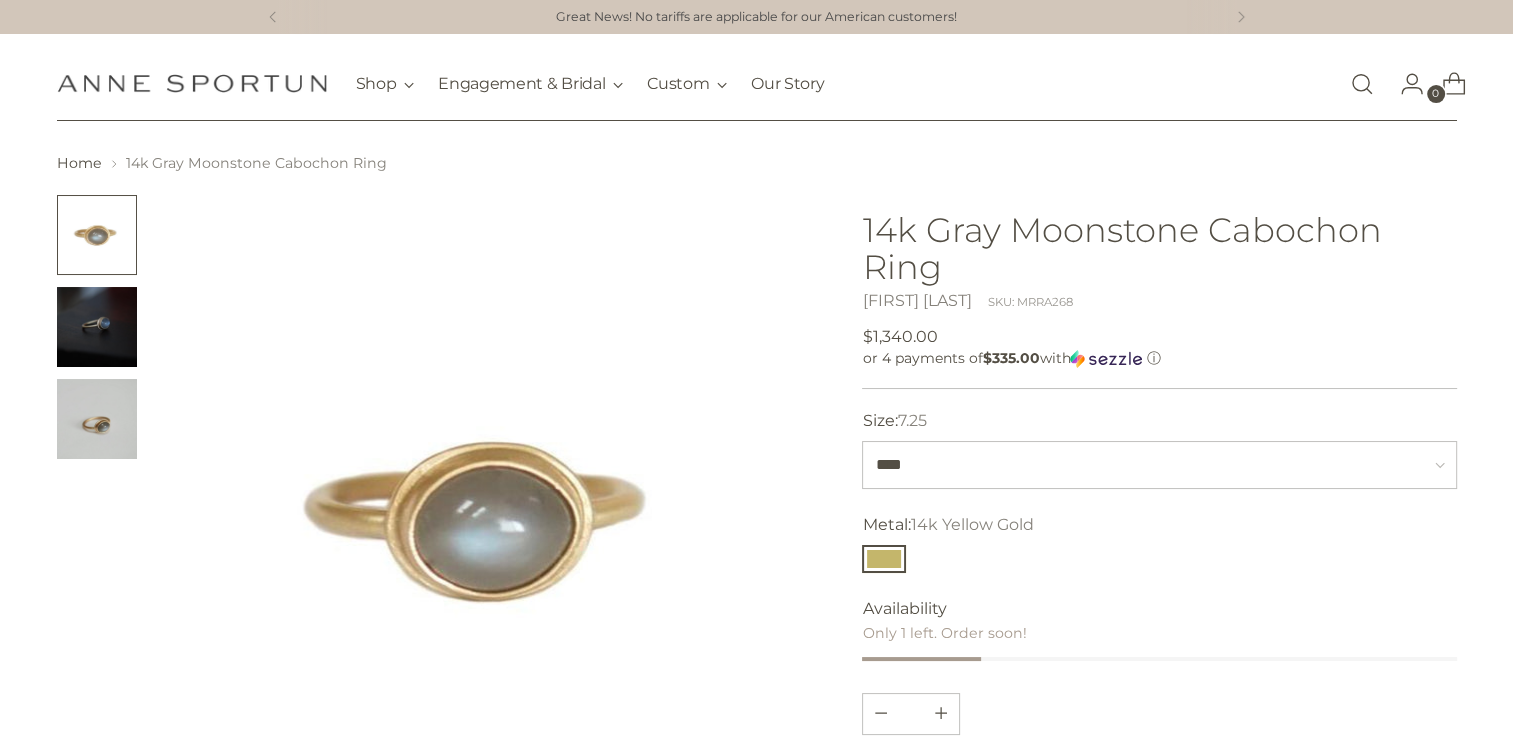click at bounding box center [97, 327] 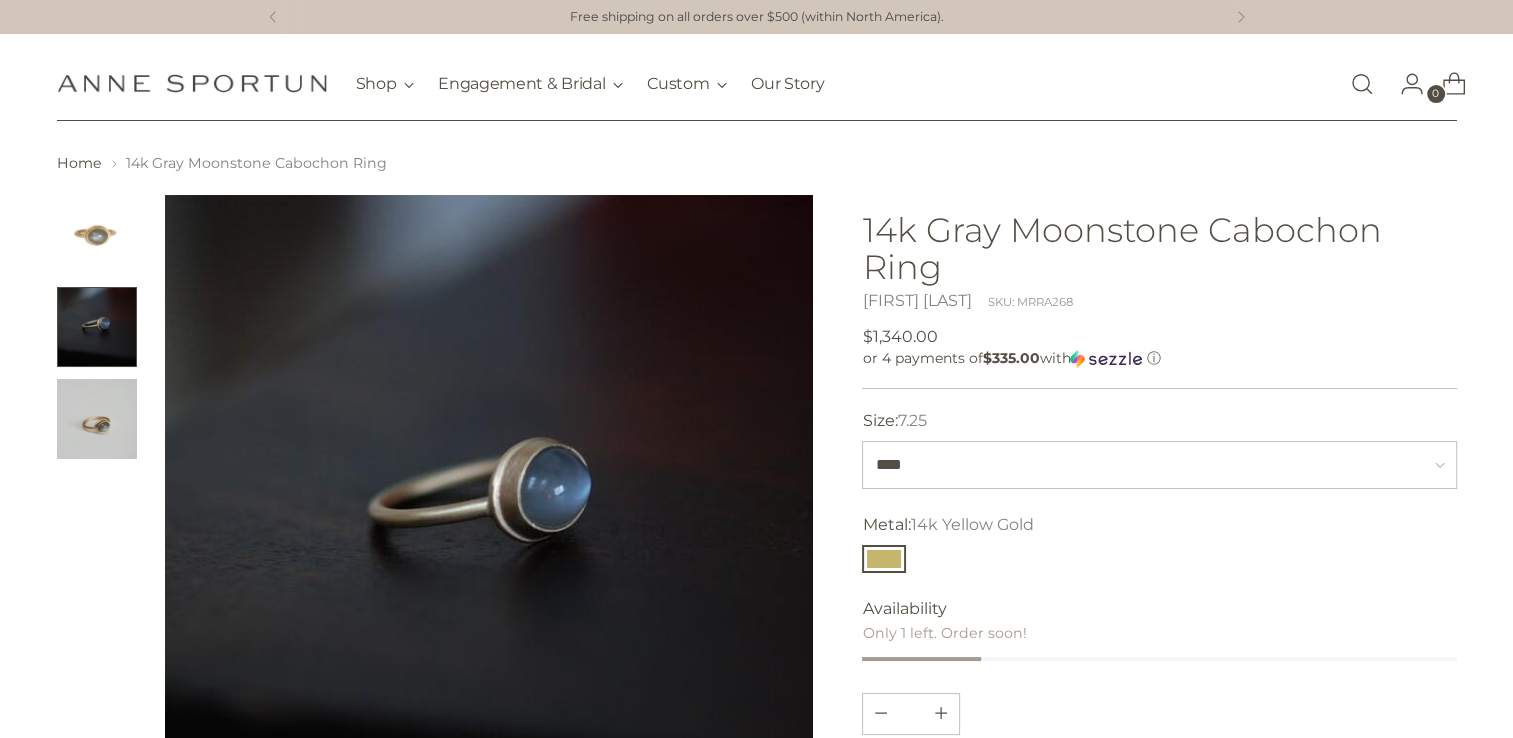 click at bounding box center (97, 419) 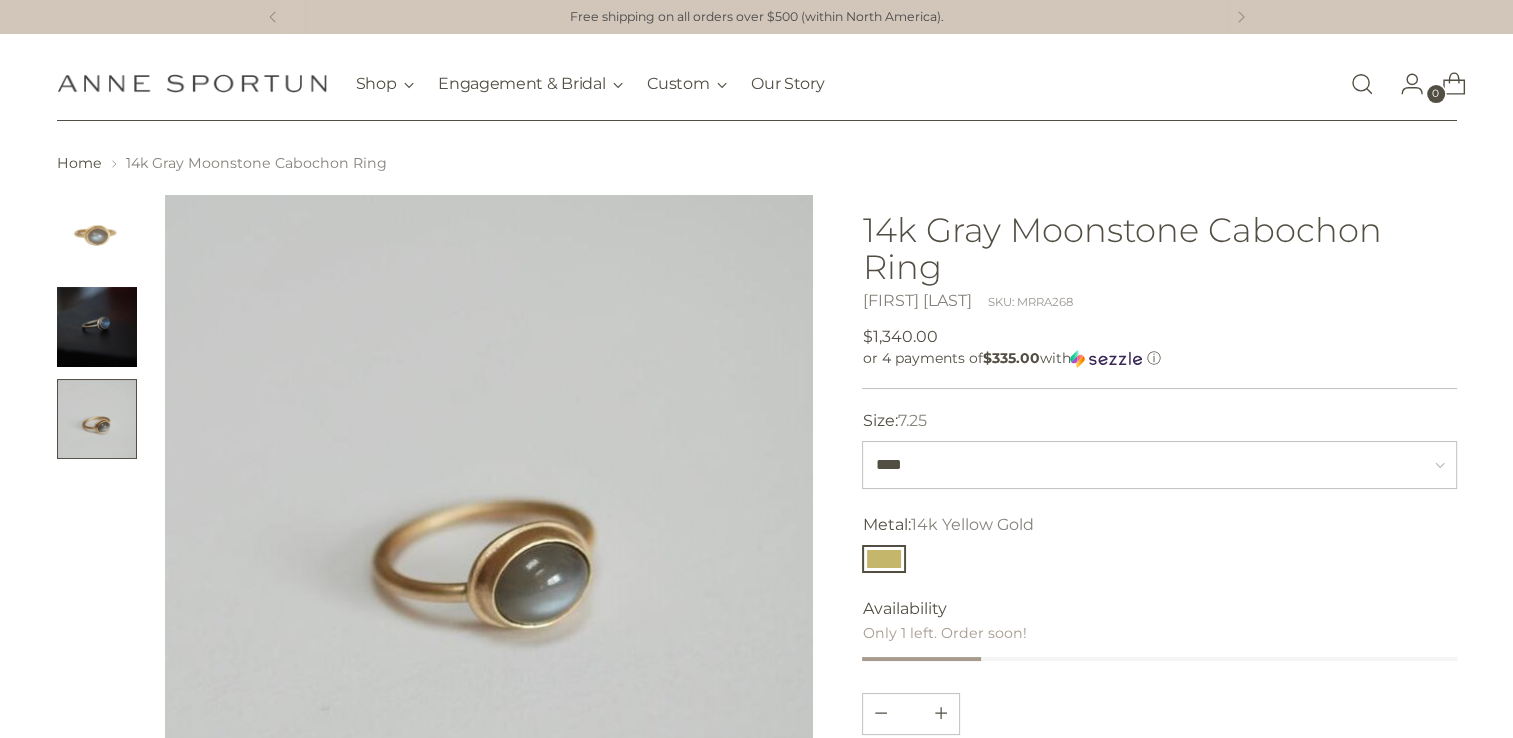 click at bounding box center (97, 235) 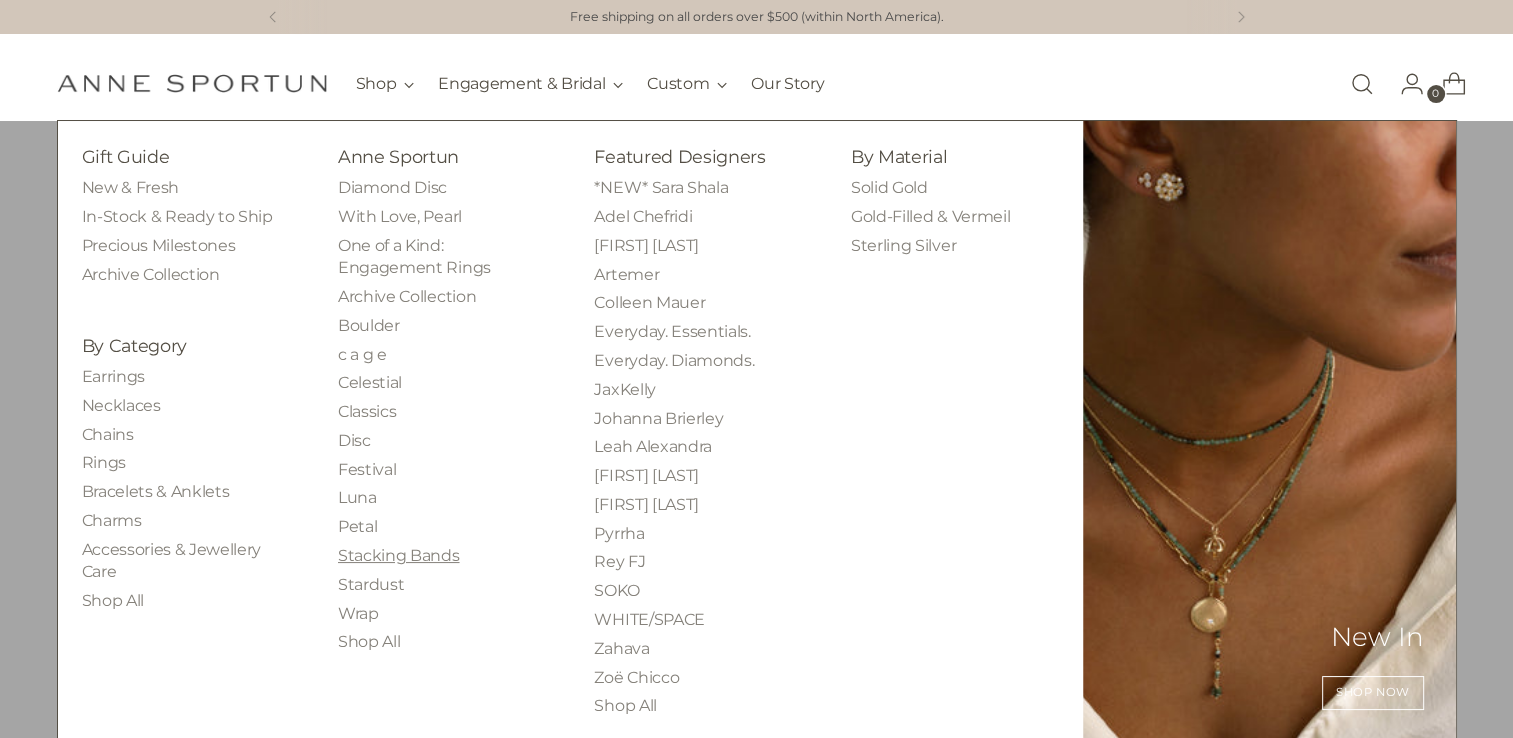 click on "Stacking Bands" at bounding box center (399, 555) 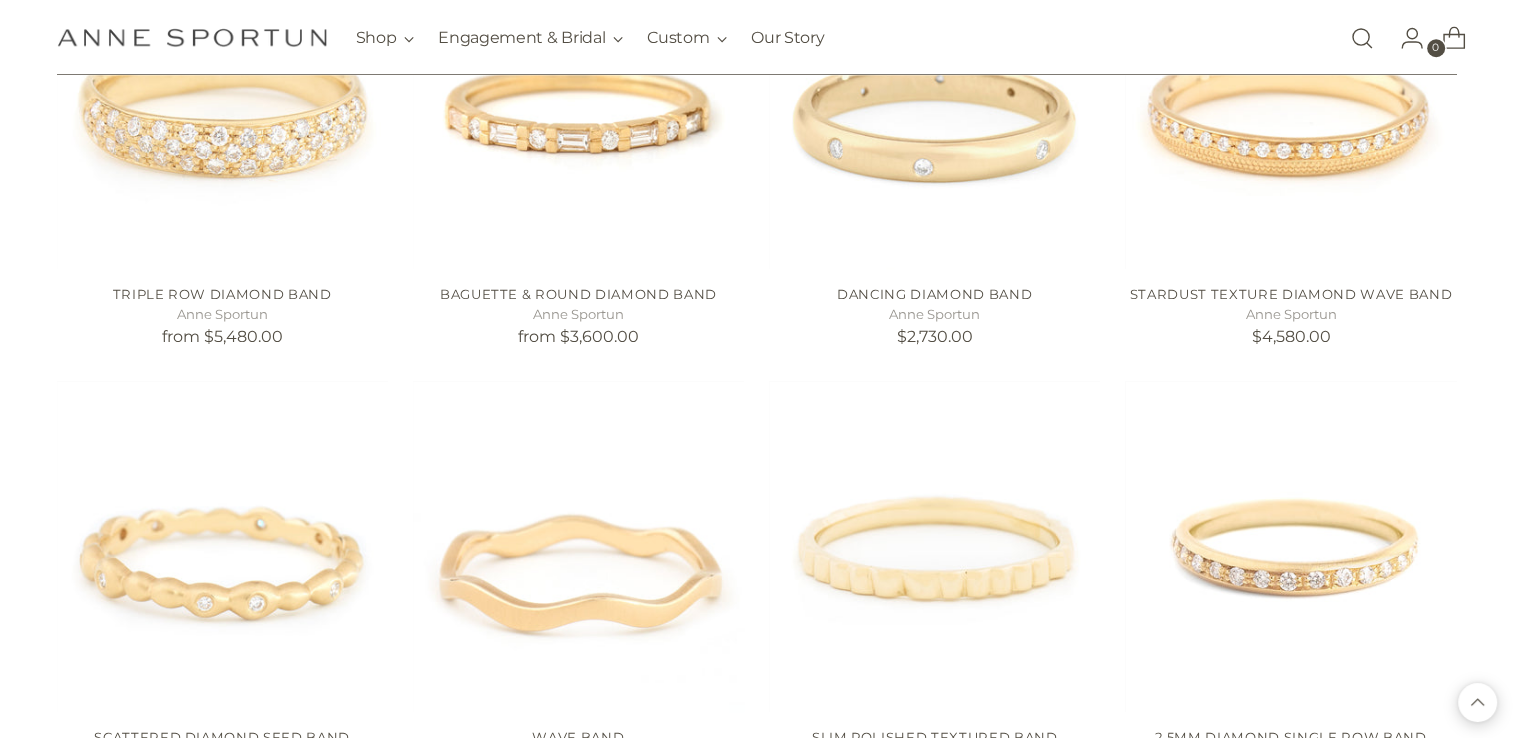 scroll, scrollTop: 1900, scrollLeft: 0, axis: vertical 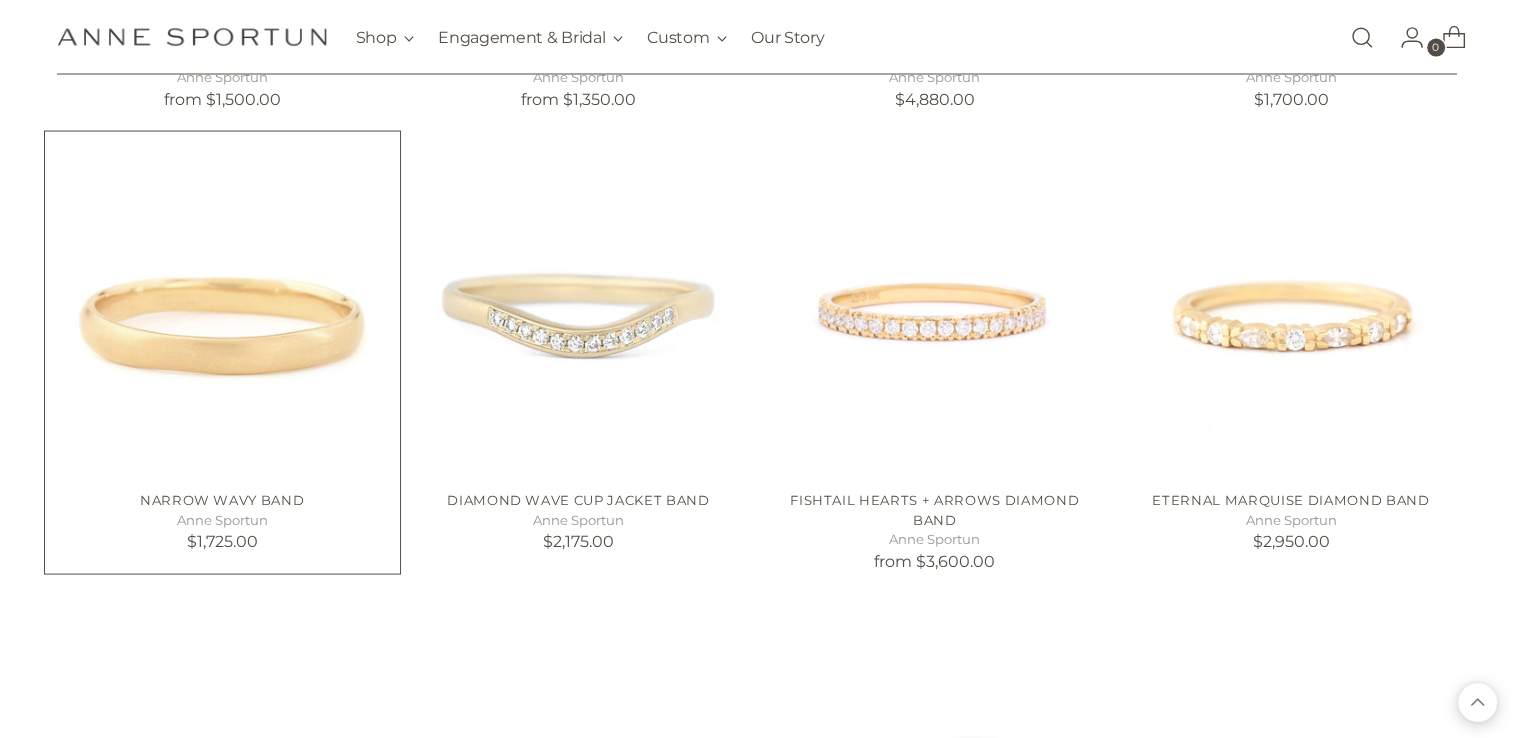 click on "Narrow Wavy Band" at bounding box center [222, 501] 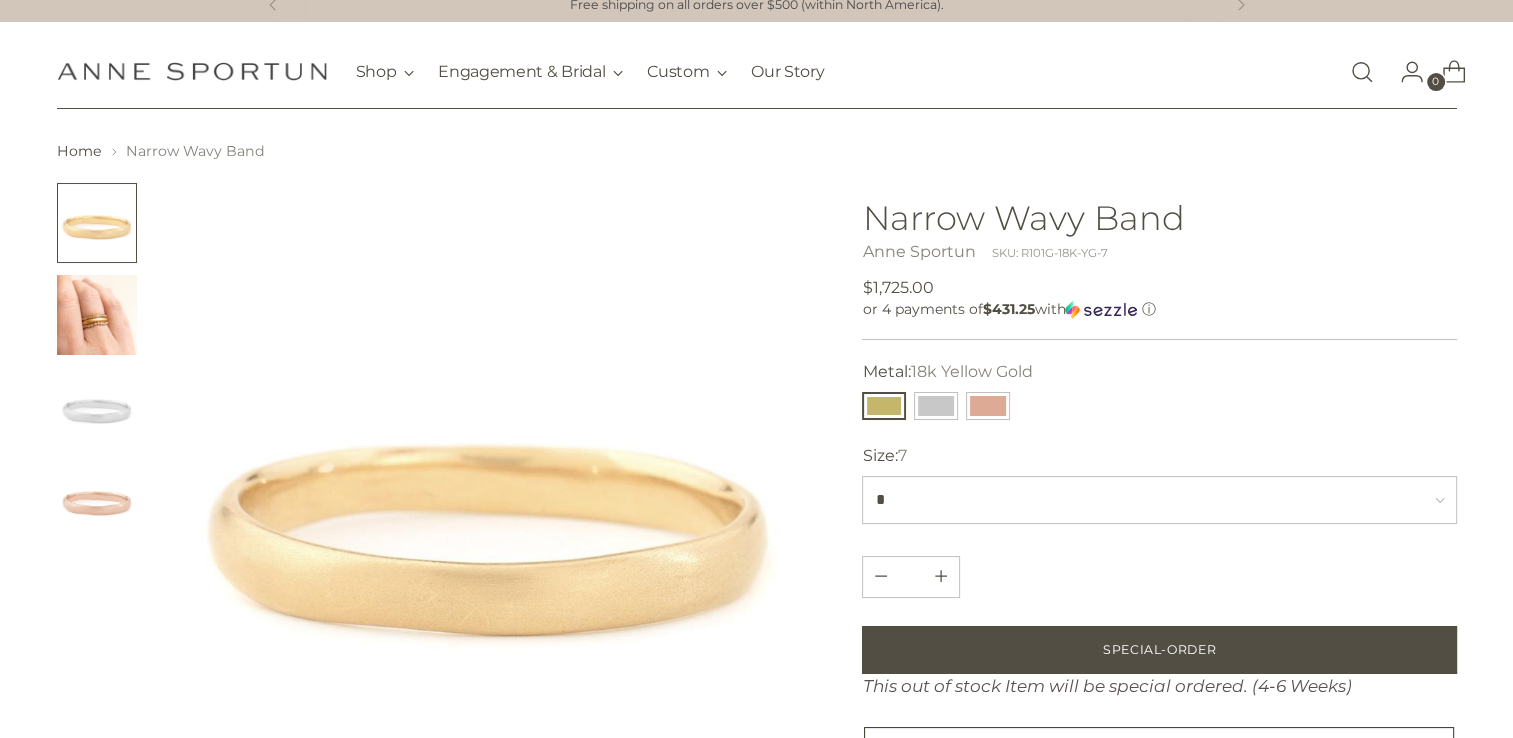 scroll, scrollTop: 0, scrollLeft: 0, axis: both 